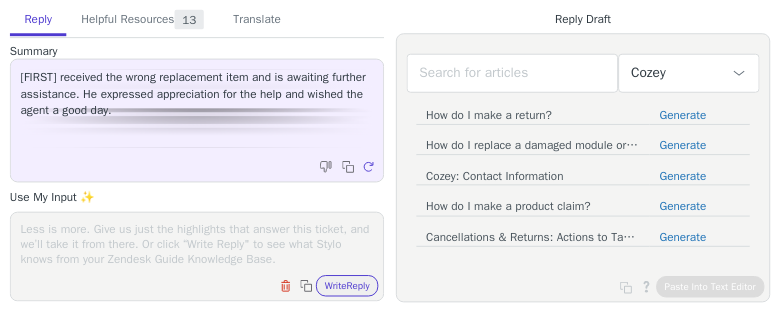 scroll, scrollTop: 0, scrollLeft: 0, axis: both 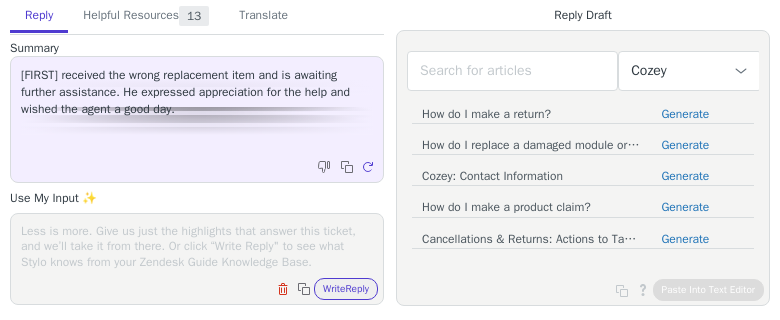 click at bounding box center [197, 246] 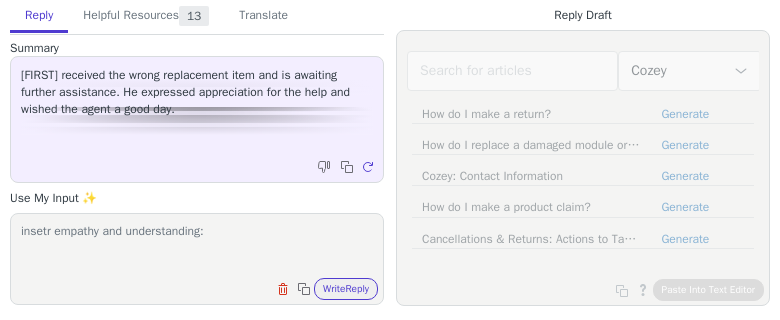 paste on "I’ve attached the return labels for you. Simply repackage cover and place a label on each box.
To schedule a pickup, visit www.purolator.com, use the Virtual Assistant, and type “Schedule a Pickup.” Alternatively, you can call [PHONE] to speak with their Customer Service team, available from 8 AM to 8 PM local time." 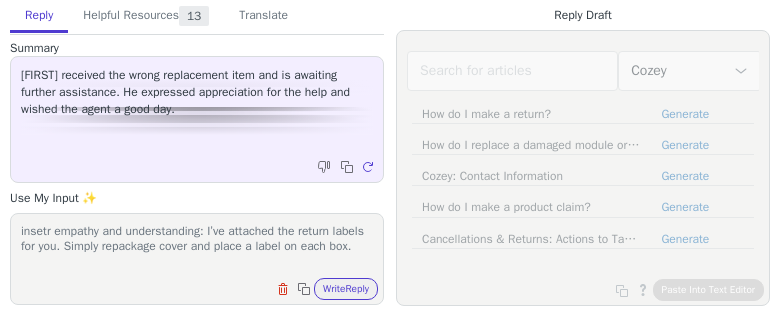 scroll, scrollTop: 78, scrollLeft: 0, axis: vertical 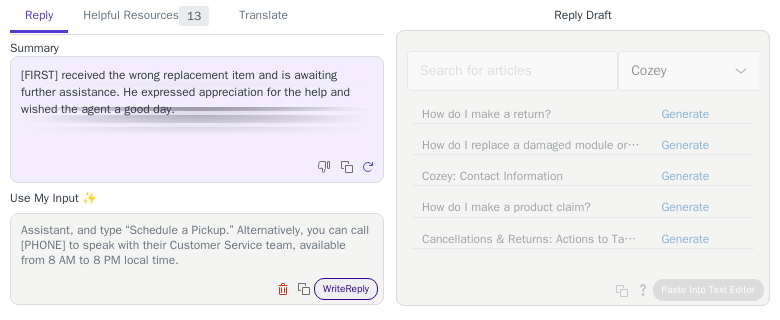 type on "insetr empathy and understanding: I’ve attached the return labels for you. Simply repackage cover and place a label on each box.
To schedule a pickup, visit www.purolator.com, use the Virtual Assistant, and type “Schedule a Pickup.” Alternatively, you can call [PHONE] to speak with their Customer Service team, available from 8 AM to 8 PM local time." 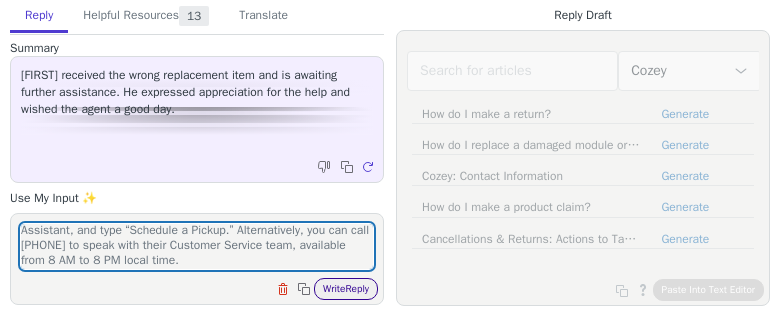click on "Write  Reply" at bounding box center (346, 289) 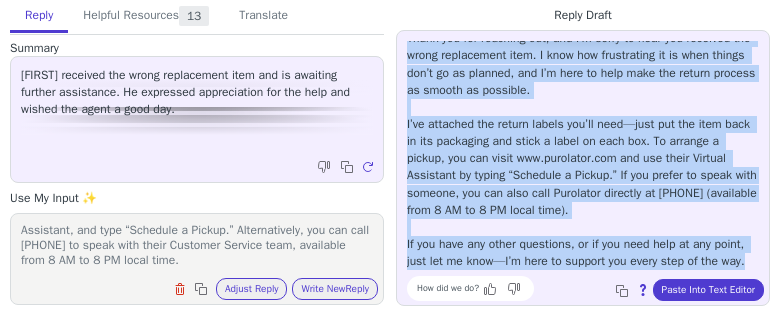 scroll, scrollTop: 61, scrollLeft: 0, axis: vertical 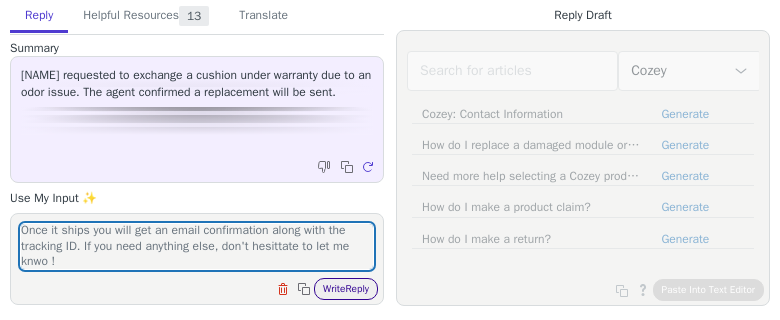 type on "Insert empathy and understaninf: I have olaced the order fo ryou. Once it ships you will get an email confirmation along with the tracking ID. If you need anything else, don't hesittate to let me knwo !" 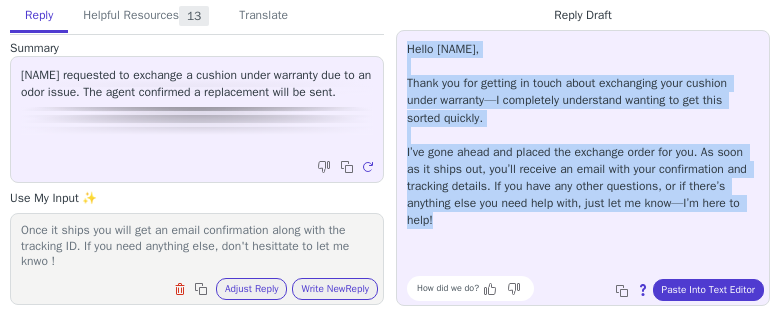 drag, startPoint x: 407, startPoint y: 49, endPoint x: 461, endPoint y: 238, distance: 196.56297 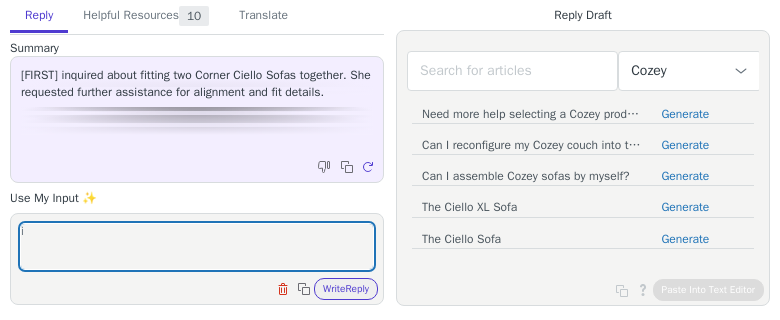 scroll, scrollTop: 0, scrollLeft: 0, axis: both 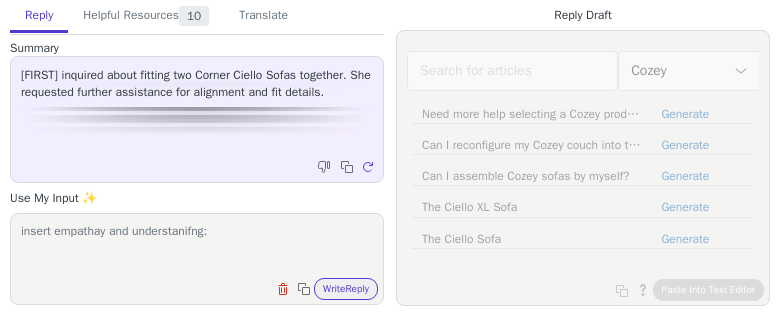 click on "insert empathay and understanifng:" at bounding box center [197, 246] 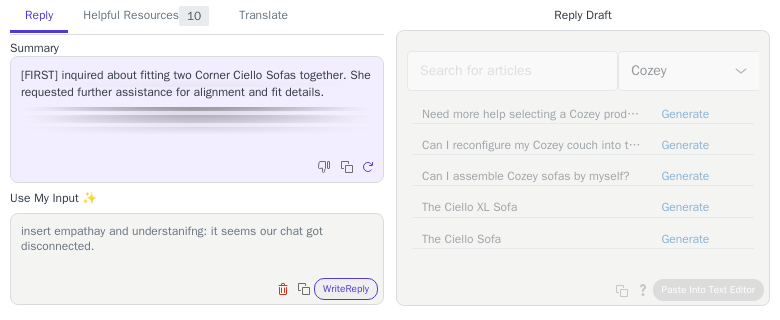 click on "insert empathay and understanifng: it seems our chat got disconnected." at bounding box center (197, 246) 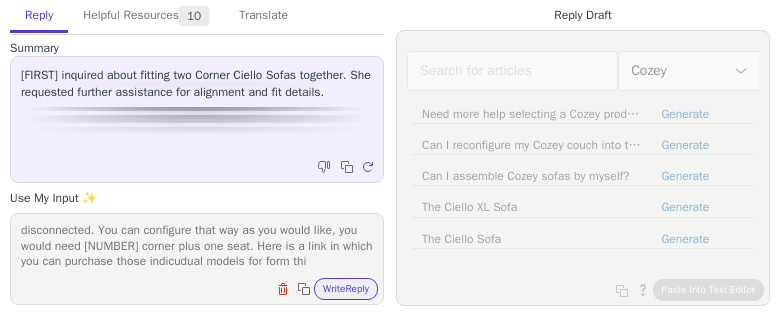 scroll, scrollTop: 32, scrollLeft: 0, axis: vertical 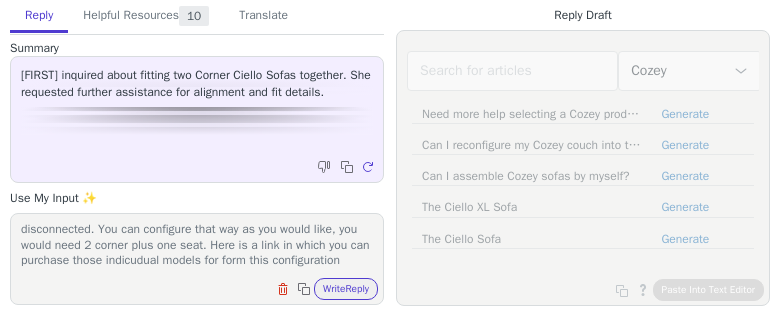 click on "insert empathay and understanifng: it seems our chat got disconnected. You can configure that way as you would like, you would need 2 corner plus one seat. Here is a link in which you can purchase those indicudual models for form this configuration" at bounding box center [197, 246] 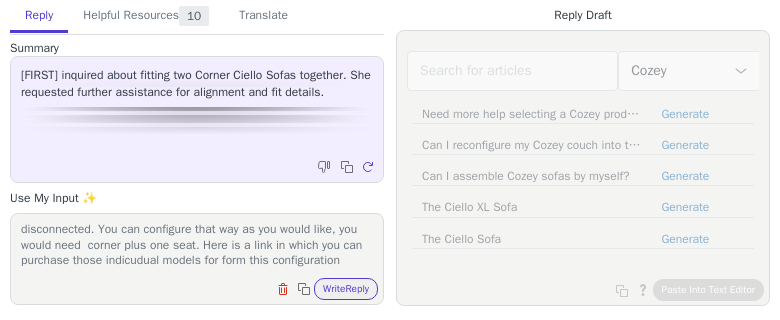 scroll, scrollTop: 29, scrollLeft: 0, axis: vertical 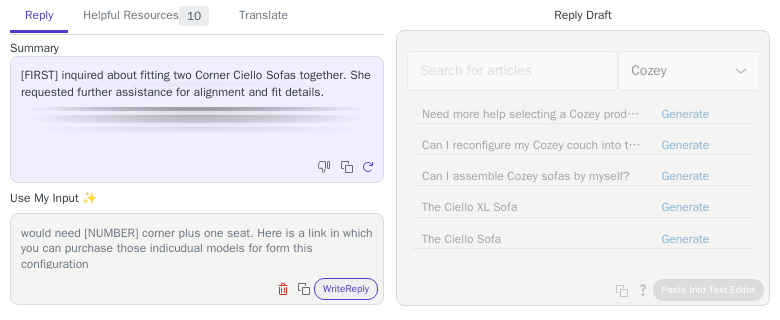 click on "insert empathay and understanifng: it seems our chat got disconnected. You can configure that way as you would like, you would need [NUMBER] corner plus one seat. Here is a link in which you can purchase those indicudual models for form this configuration" at bounding box center (197, 246) 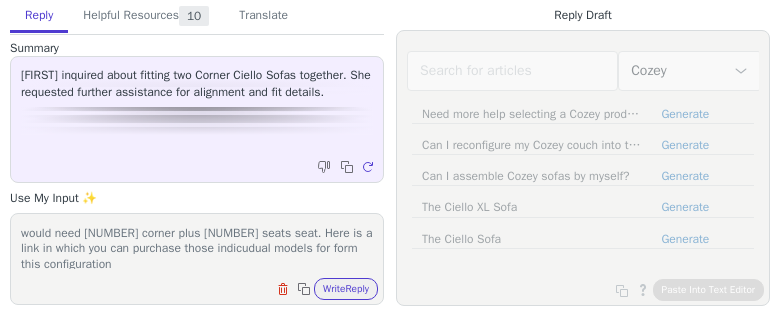 drag, startPoint x: 196, startPoint y: 252, endPoint x: 209, endPoint y: 265, distance: 18.384777 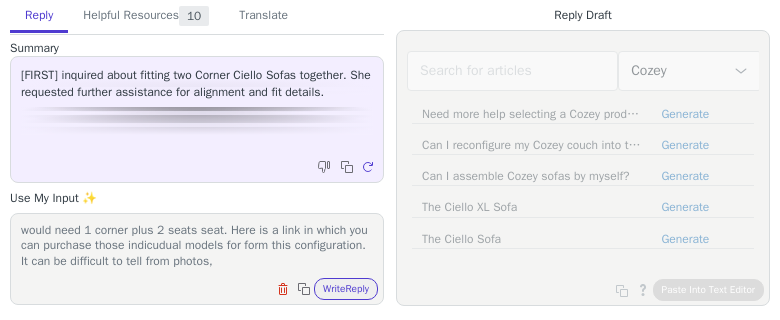 click on "insert empathay and understanifng: it seems our chat got disconnected. You can configure that way as you would like, you would need 1 corner plus 2 seats seat. Here is a link in which you can purchase those indicudual models for form this configuration. It can be difficult to tell from photos," at bounding box center (197, 246) 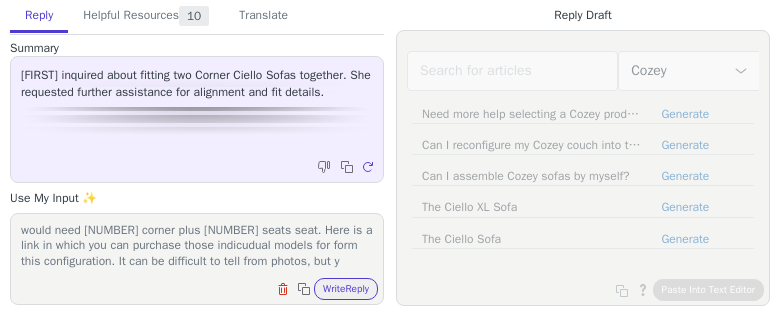 scroll, scrollTop: 46, scrollLeft: 0, axis: vertical 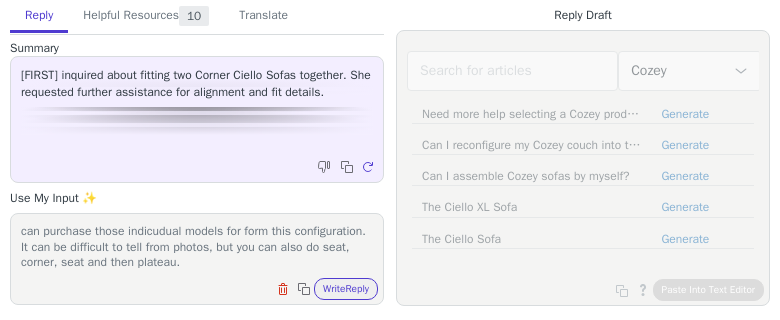 click on "insert empathay and understanifng: it seems our chat got disconnected. You can configure that way as you would like, you would need 1 corner plus 2 seats seat. Here is a link in which you can purchase those indicudual models for form this configuration. It can be difficult to tell from photos, but you can also do seat, corner, seat and then plateau." at bounding box center [197, 246] 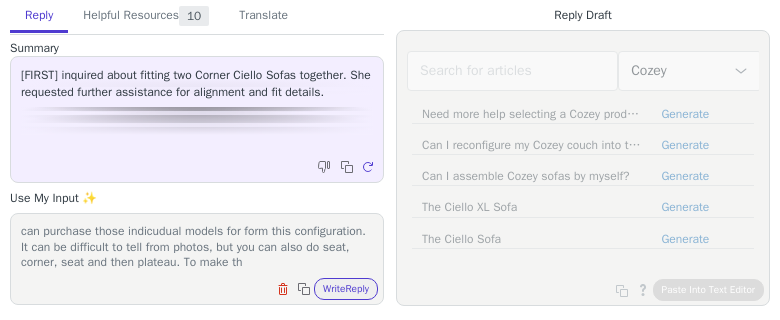 scroll, scrollTop: 62, scrollLeft: 0, axis: vertical 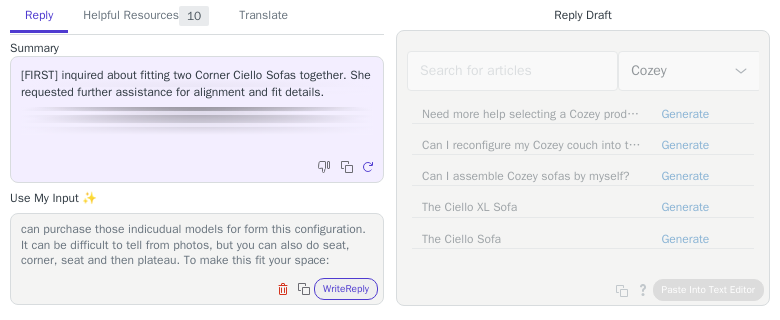 paste on "We'd love to invite you to a free online design consultation! During this session, we'll guide you through your choices and answer any questions you may have.
Feel free to reach out—we're here to help make this process as smooth and enjoyable as possible.
Looking forward to chatting with you soon!
Book a session here:  Design Consultation" 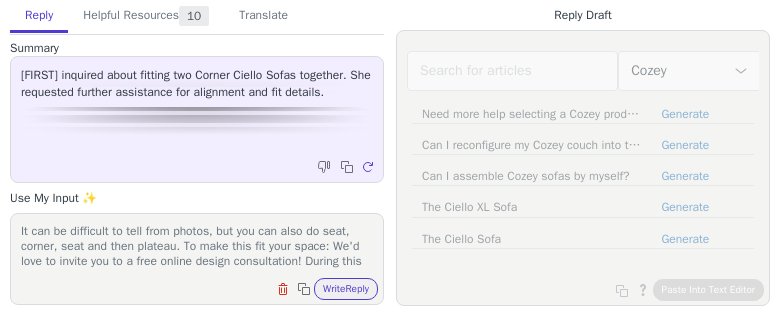scroll, scrollTop: 201, scrollLeft: 0, axis: vertical 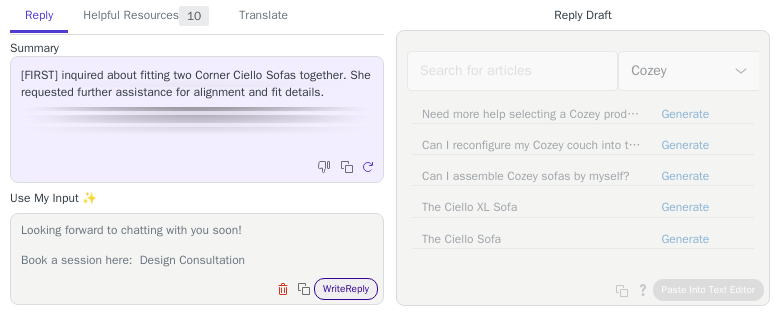 type on "insert empathay and understanifng: it seems our chat got disconnected. You can configure that way as you would like, you would need 1 corner plus 2 seats seat. Here is a link in which you can purchase those indicudual models for form this configuration. It can be difficult to tell from photos, but you can also do seat, corner, seat and then plateau. To make this fit your space: We'd love to invite you to a free online design consultation! During this session, we'll guide you through your choices and answer any questions you may have.
Feel free to reach out—we're here to help make this process as smooth and enjoyable as possible.
Looking forward to chatting with you soon!
Book a session here:  Design Consultation" 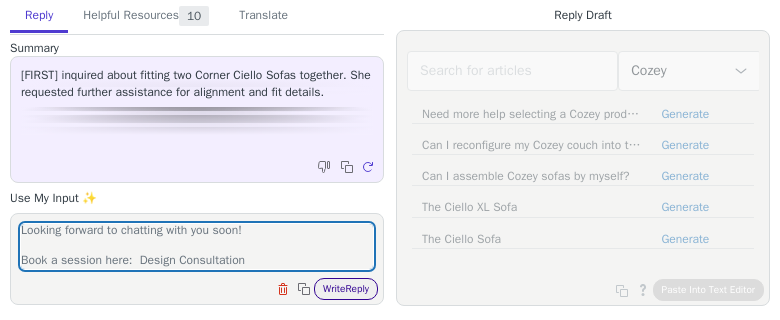 click on "Write  Reply" at bounding box center [346, 289] 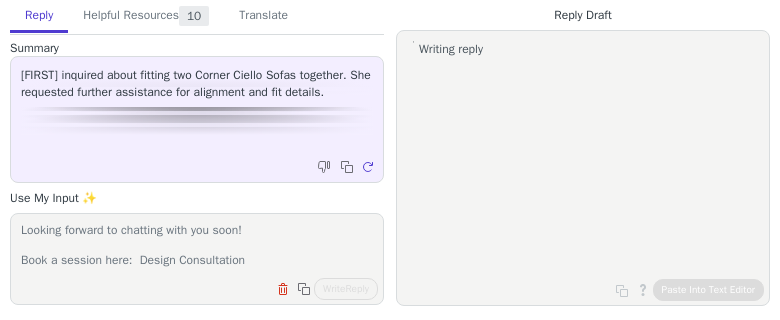 scroll, scrollTop: 185, scrollLeft: 0, axis: vertical 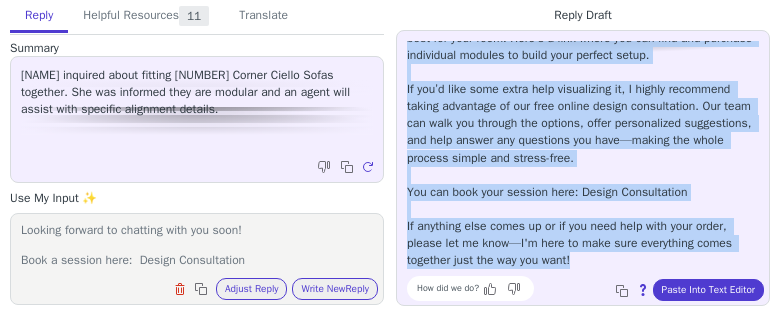 drag, startPoint x: 404, startPoint y: 49, endPoint x: 677, endPoint y: 262, distance: 346.2629 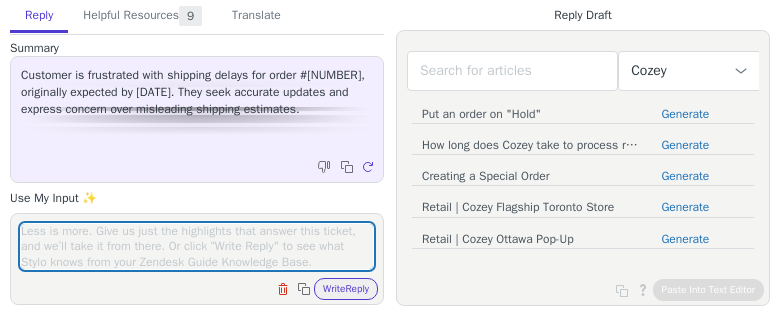 scroll, scrollTop: 0, scrollLeft: 0, axis: both 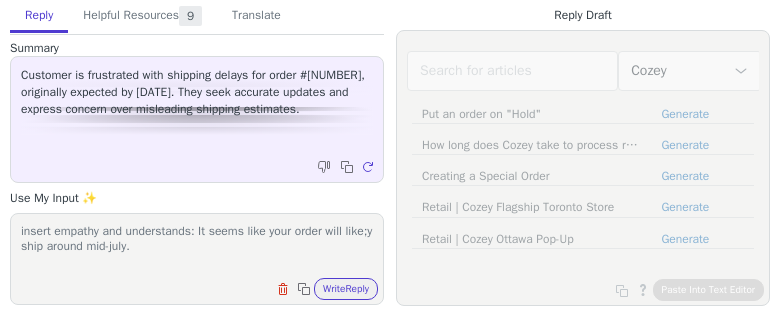 click on "insert empathy and understands: It seems like your order will like;y ship around mid- july." at bounding box center (197, 246) 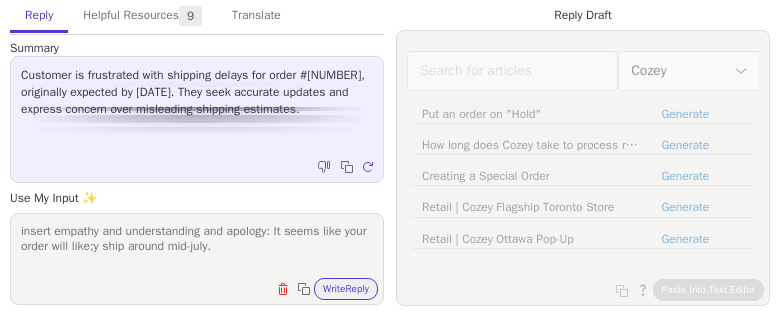 click on "insert empathy and understanding and apology: It seems like your order will like;y ship around mid- july." at bounding box center [197, 246] 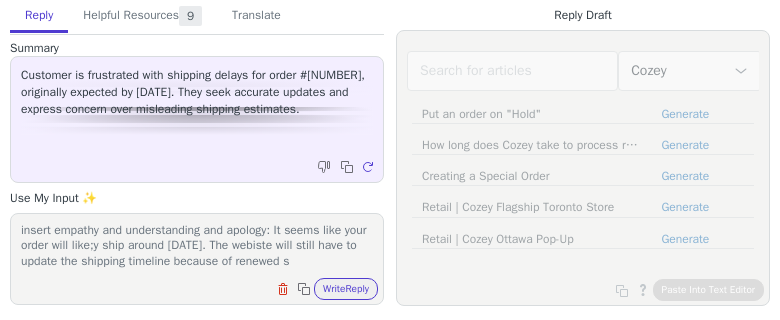scroll, scrollTop: 16, scrollLeft: 0, axis: vertical 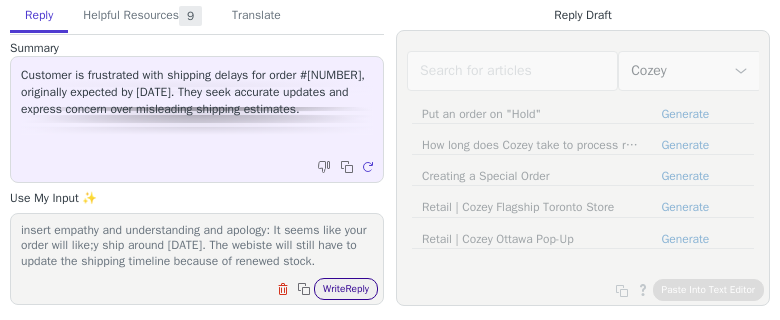 click on "Write  Reply" at bounding box center (346, 289) 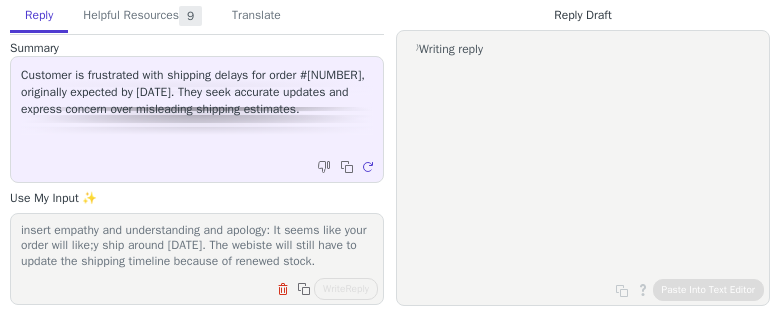 click on "insert empathy and understanding and apology: It seems like your order will like;y ship around mid- july. The webiste will still have to update the shipping timeline because of renewed stock. Clear field Copy to clipboard Write  Reply" at bounding box center [197, 259] 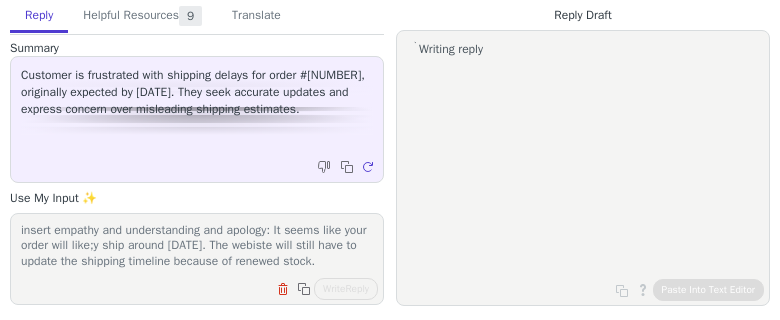 click on "insert empathy and understanding and apology: It seems like your order will like;y ship around mid- july. The webiste will still have to update the shipping timeline because of renewed stock." at bounding box center (197, 246) 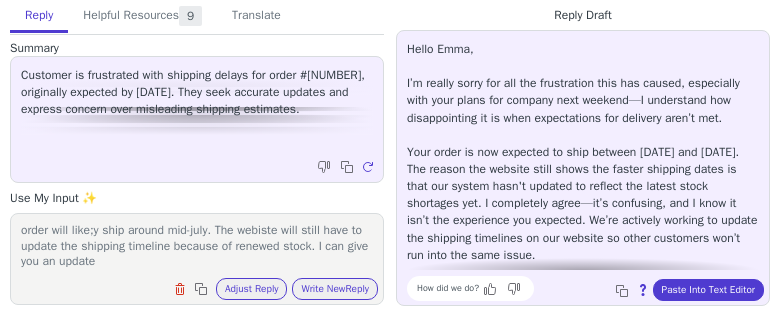 click on "insert empathy and understanding and apology: It seems like your order will like;y ship around mid- july. The webiste will still have to update the shipping timeline because of renewed stock. I can give you an update" at bounding box center (197, 246) 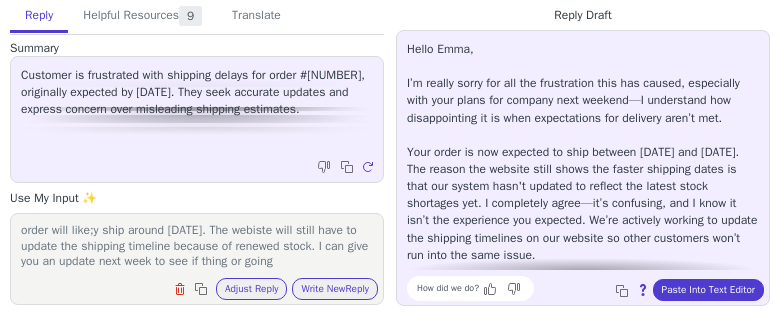 scroll, scrollTop: 32, scrollLeft: 0, axis: vertical 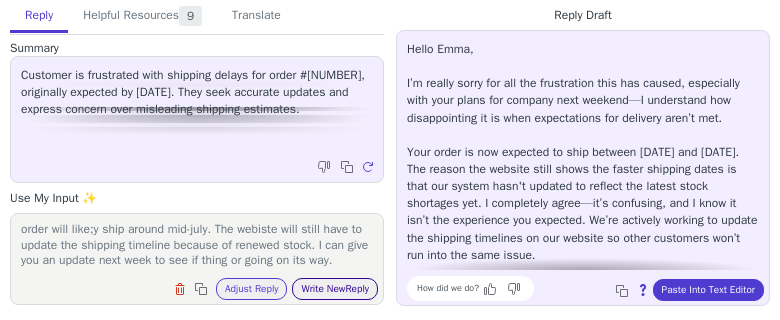 type on "insert empathy and understanding and apology: It seems like your order will like;y ship around mid- july. The webiste will still have to update the shipping timeline because of renewed stock. I can give you an update next week to see if thing or going on its way." 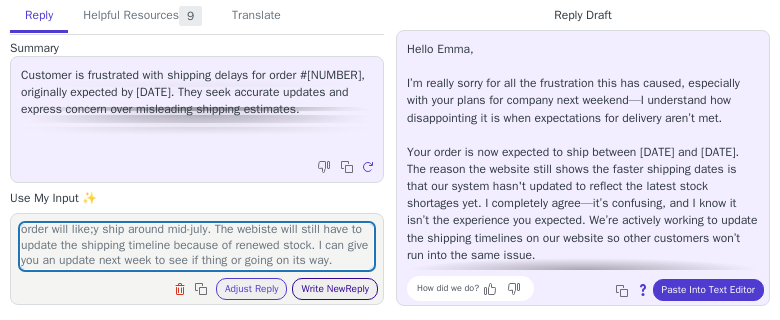 click on "Write New  Reply" at bounding box center (335, 289) 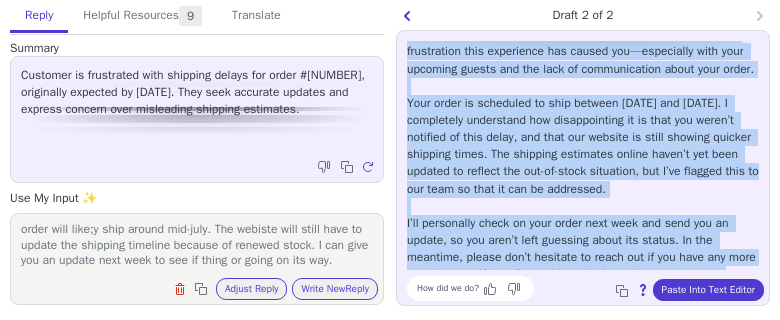 scroll, scrollTop: 96, scrollLeft: 0, axis: vertical 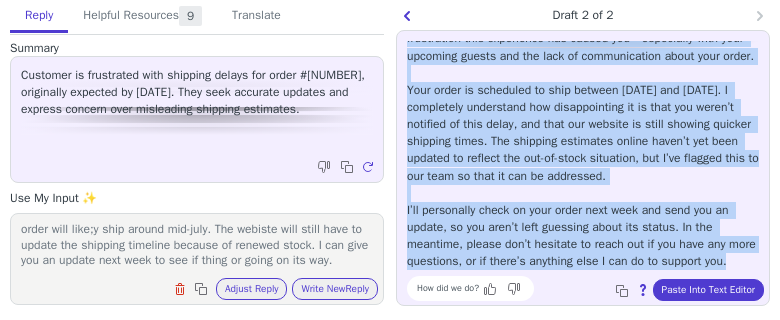 drag, startPoint x: 408, startPoint y: 47, endPoint x: 744, endPoint y: 264, distance: 399.98126 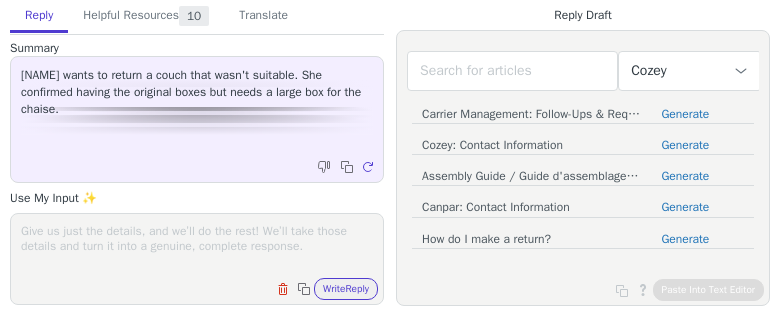 scroll, scrollTop: 0, scrollLeft: 0, axis: both 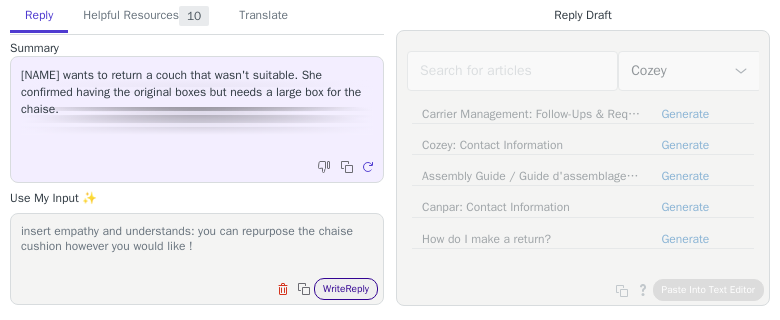 type on "insert empathy and understands: you can repurpose the chaise cushion however you would like !" 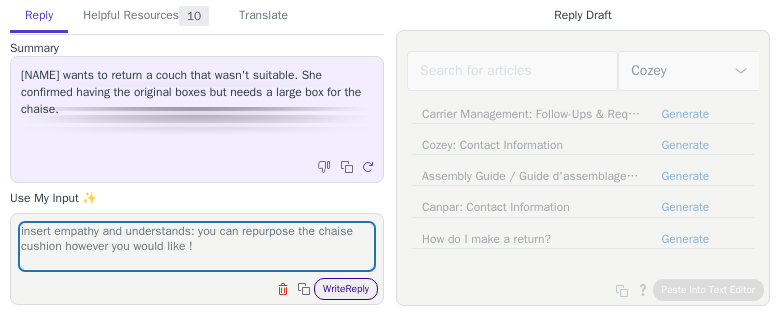 click on "Write  Reply" at bounding box center (346, 289) 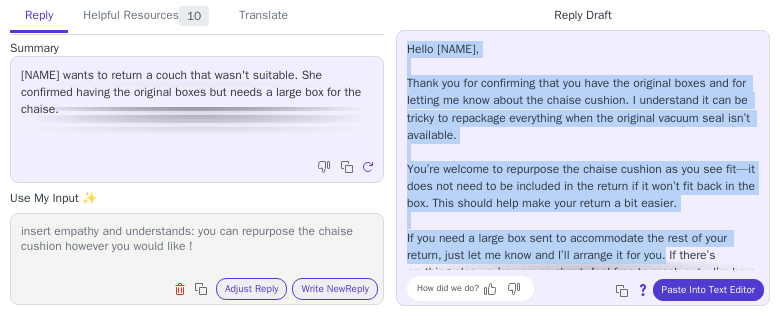 scroll, scrollTop: 28, scrollLeft: 0, axis: vertical 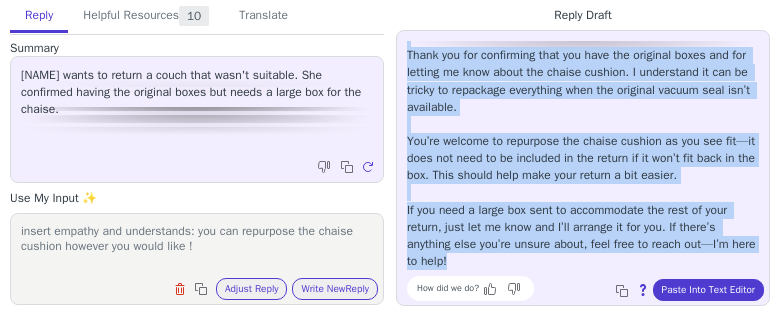 drag, startPoint x: 438, startPoint y: 77, endPoint x: 608, endPoint y: 197, distance: 208.08652 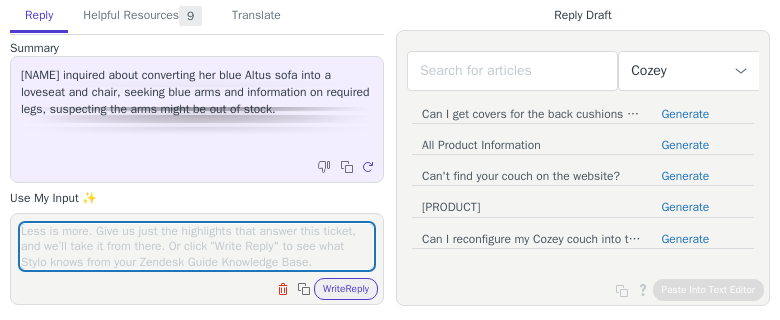scroll, scrollTop: 0, scrollLeft: 0, axis: both 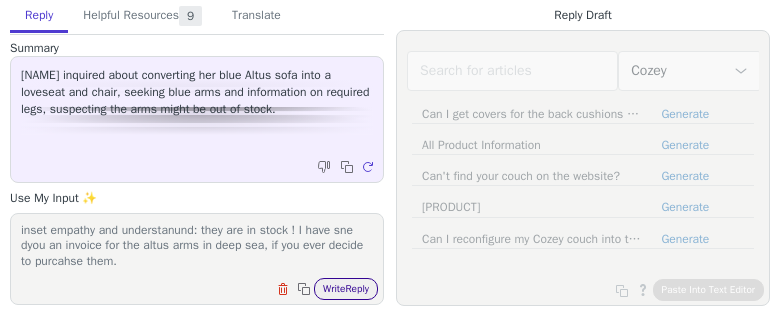 click on "Write  Reply" at bounding box center [346, 289] 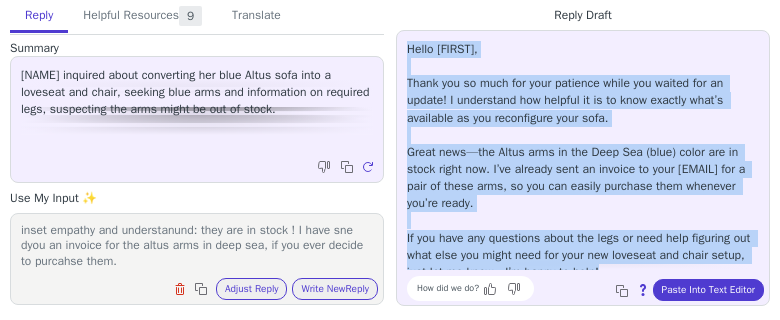 scroll, scrollTop: 10, scrollLeft: 0, axis: vertical 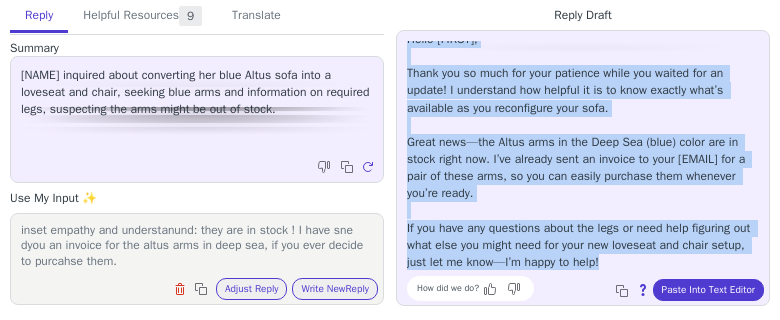 drag, startPoint x: 400, startPoint y: 43, endPoint x: 657, endPoint y: 269, distance: 342.2353 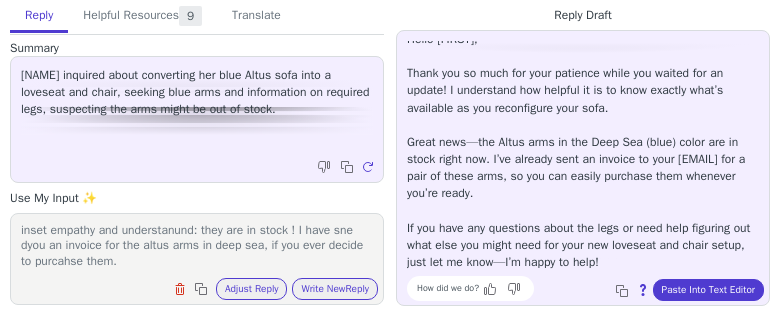 click on "inset empathy and understanund: they are in stock ! I have sne dyou an invoice for the altus arms in deep sea, if you ever decide to purcahse them." at bounding box center [197, 246] 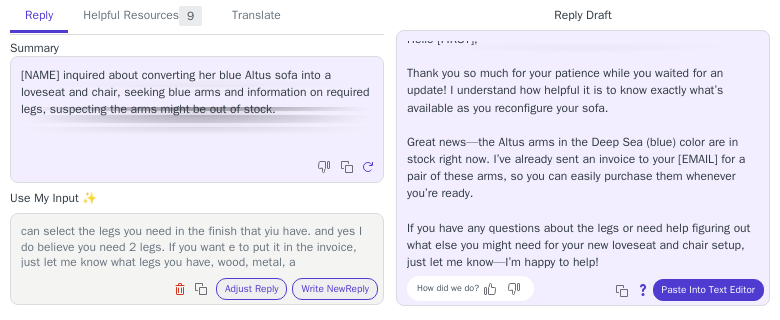 scroll, scrollTop: 62, scrollLeft: 0, axis: vertical 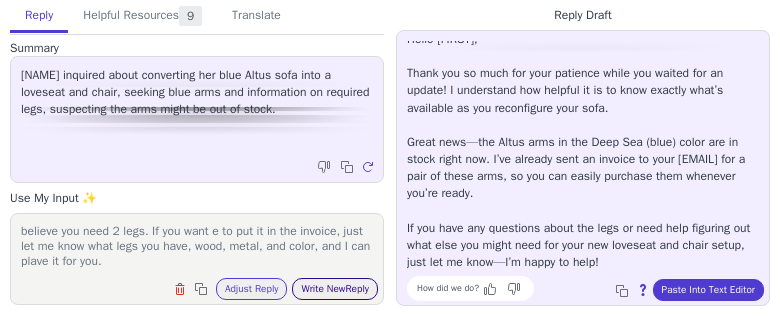 type on "inset empathy and understanund: they are in stock ! I have sne dyou an invoice for the altus arms in deep sea, if you ever decide to purcahse them. For the legs you can go here, and yuou can select the legs you need in the finish that yiu have. and yes I do believe you need 2 legs. If you want e to put it in the invoice, just let me know what legs you have, wood, metal, and color, and I can plave it for you." 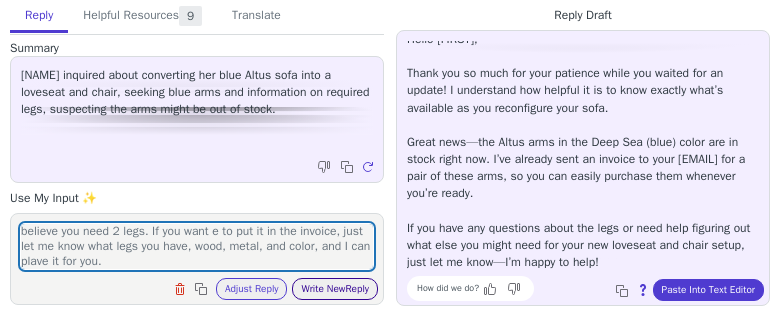 click on "Write New  Reply" at bounding box center [335, 289] 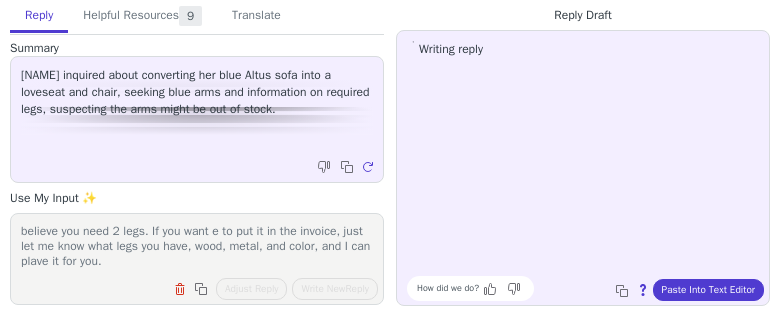 scroll, scrollTop: 0, scrollLeft: 0, axis: both 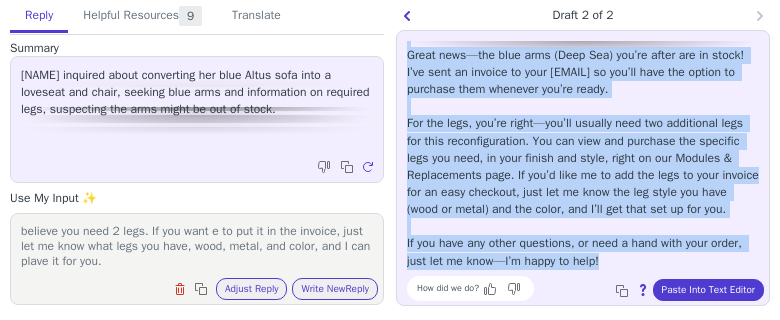drag, startPoint x: 405, startPoint y: 46, endPoint x: 741, endPoint y: 273, distance: 405.49353 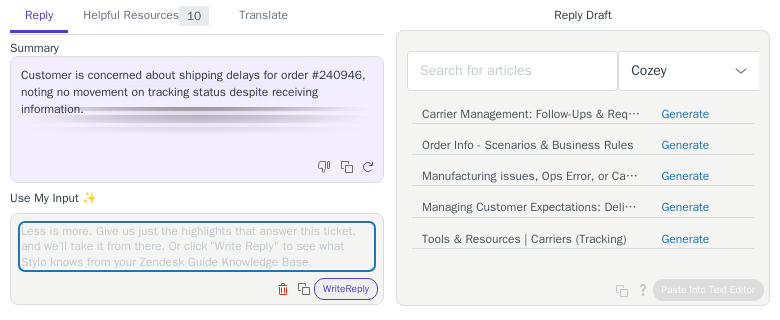 scroll, scrollTop: 0, scrollLeft: 0, axis: both 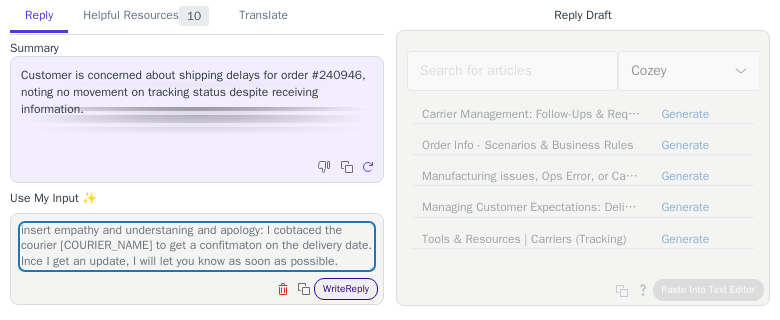type on "insert empathy and understaning and apology: I cobtaced the courier [COURIER_NAME] to get a confitmaton on the delivery date. Ince I get an update, I will let you know as soon as possible." 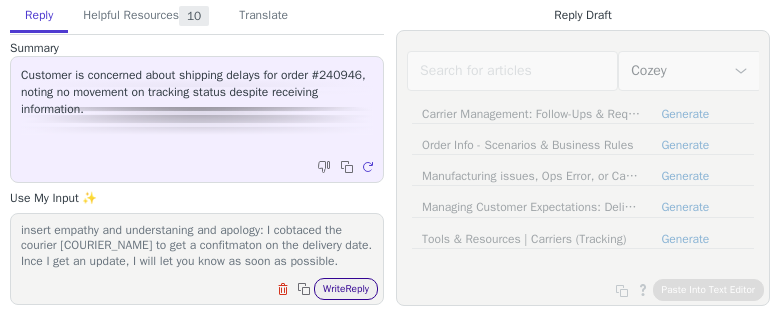click on "Write  Reply" at bounding box center [346, 289] 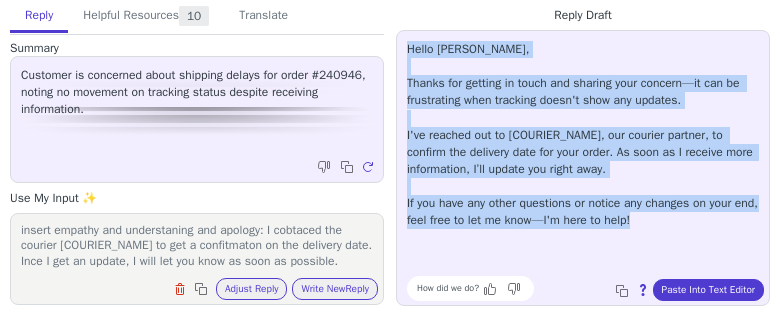 drag, startPoint x: 397, startPoint y: 47, endPoint x: 690, endPoint y: 222, distance: 341.28287 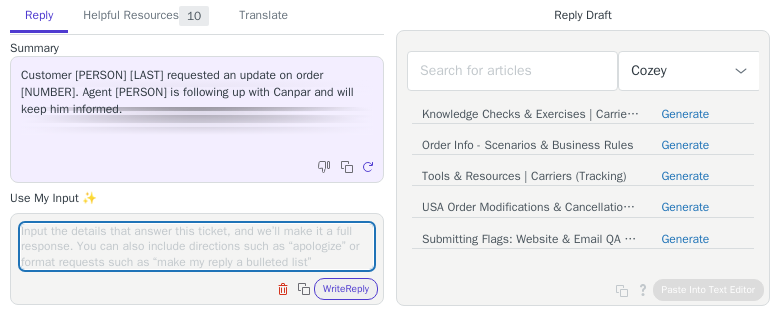 scroll, scrollTop: 0, scrollLeft: 0, axis: both 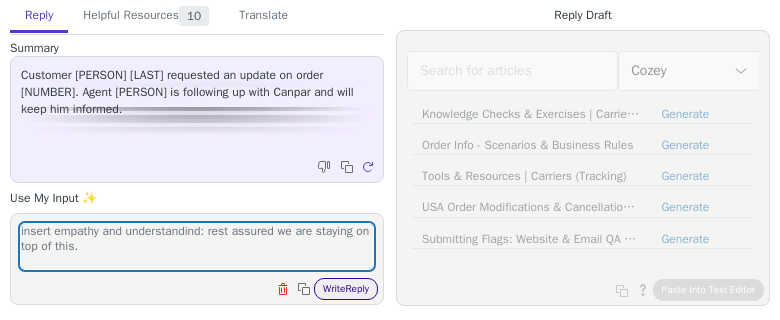 type on "insert empathy and understandind: rest assured we are staying on top of this." 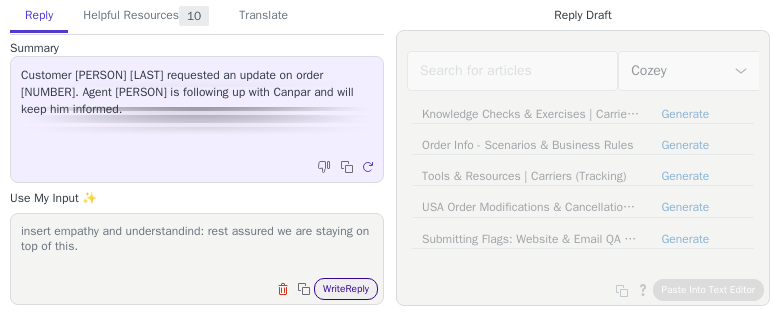 click on "Write  Reply" at bounding box center [346, 289] 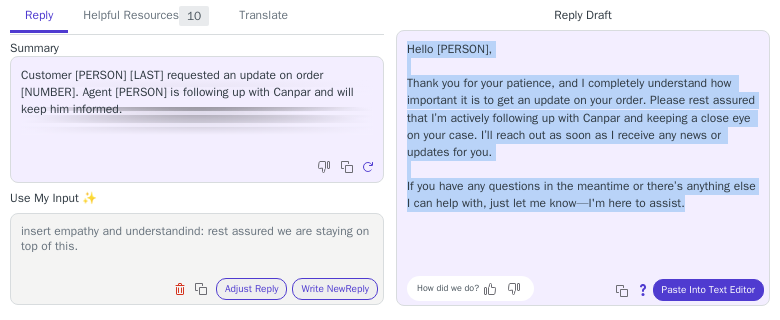 drag, startPoint x: 408, startPoint y: 52, endPoint x: 720, endPoint y: 204, distance: 347.05618 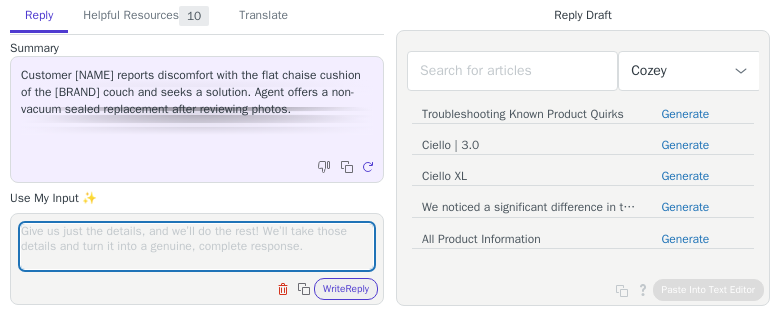 click at bounding box center [197, 246] 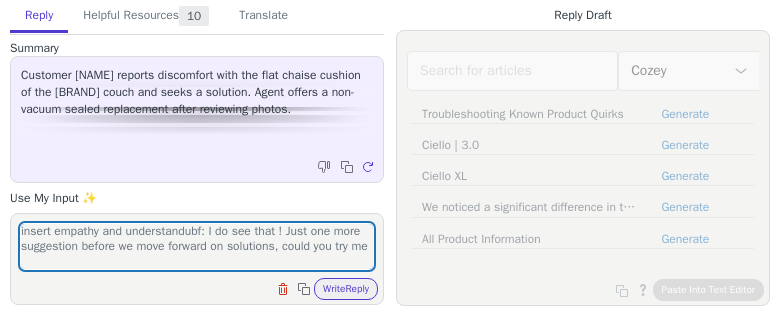 scroll, scrollTop: 1, scrollLeft: 0, axis: vertical 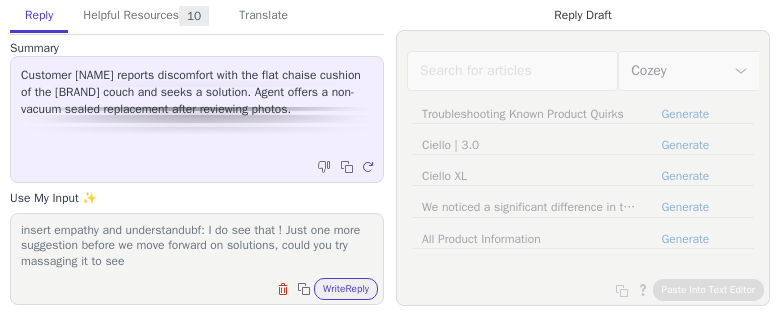 click on "insert empathy and understandubf: I do see that ! Just one more suggestion before we move forward on solutions, could you try massaging it to see Clear field Copy to clipboard Write Reply" at bounding box center (197, 259) 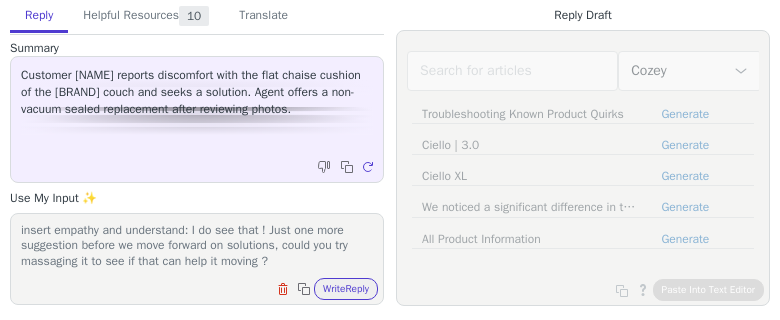 scroll, scrollTop: 0, scrollLeft: 0, axis: both 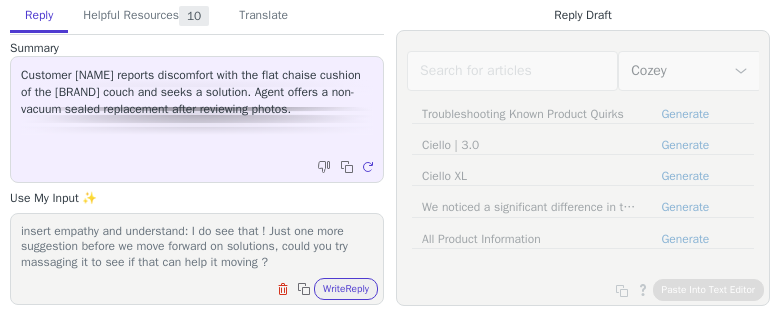 click on "insert empathy and understand: I do see that ! Just one more suggestion before we move forward on solutions, could you try massaging it to see if that can help it moving ?" at bounding box center (197, 246) 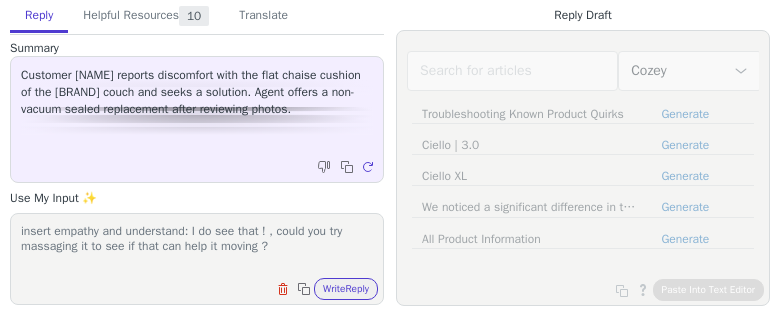 click on "insert empathy and understand: I do see that ! , could you try massaging it to see if that can help it moving ?" at bounding box center (197, 246) 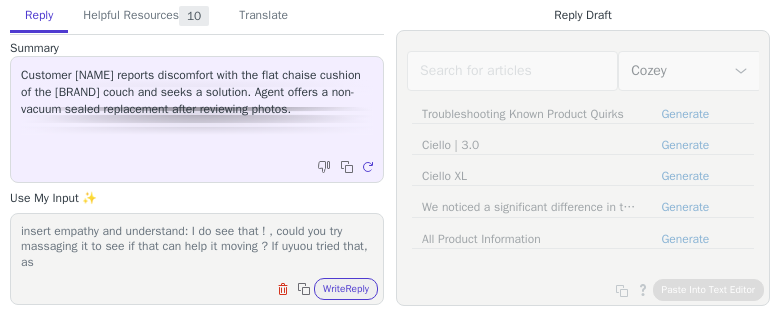 scroll, scrollTop: 1, scrollLeft: 0, axis: vertical 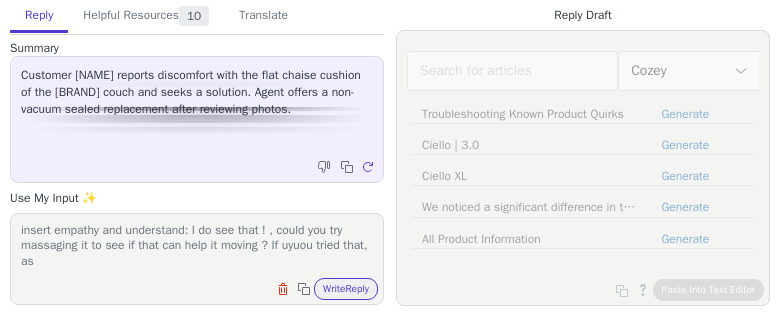 drag, startPoint x: 300, startPoint y: 252, endPoint x: 216, endPoint y: 253, distance: 84.00595 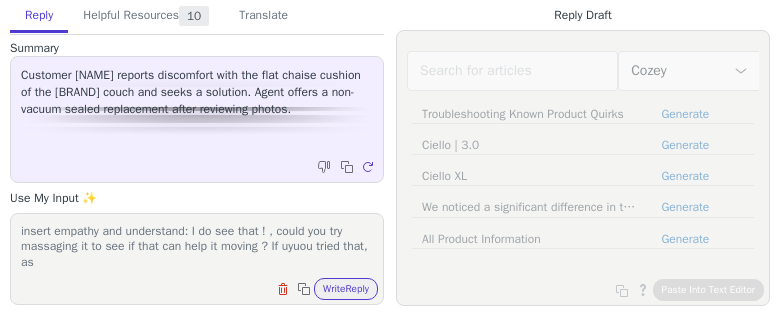 drag, startPoint x: 271, startPoint y: 245, endPoint x: 366, endPoint y: 246, distance: 95.005264 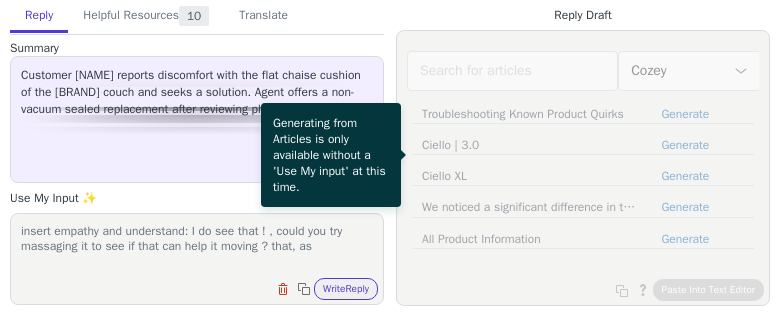 click on "insert empathy and understand: I do see that ! , could you try massaging it to see if that can help it moving ? that, as" at bounding box center (197, 246) 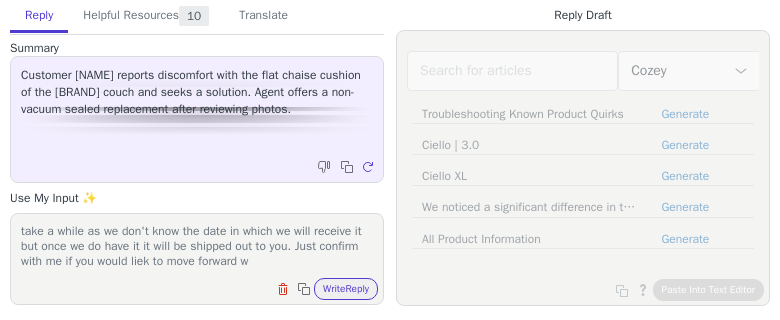 scroll, scrollTop: 78, scrollLeft: 0, axis: vertical 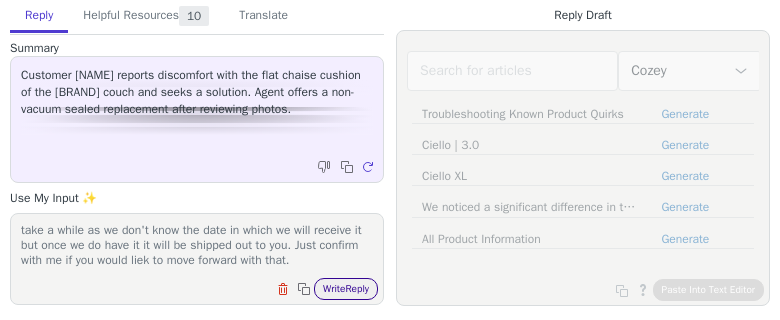 type on "insert empathy and understand: I do see that ! , could you try massaging it to see if that can help it moving ? let me know if  that help in any way, but we can definately plavce you on the waiting list for the new chaise cuhsion that will be releasing soon, it may take a while as we don't know the date in which we will receive it but once we do have it it will be shipped out to you. Just confirm with me if you would liek to move forward with that." 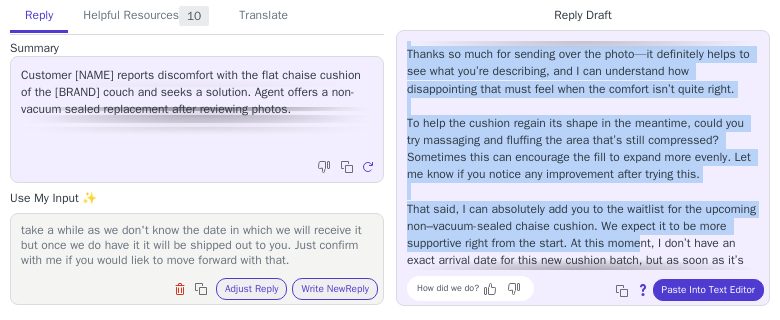 scroll, scrollTop: 164, scrollLeft: 0, axis: vertical 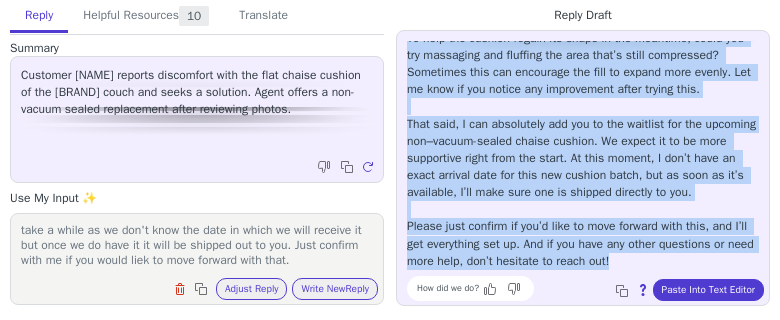 drag, startPoint x: 404, startPoint y: 44, endPoint x: 693, endPoint y: 264, distance: 363.20932 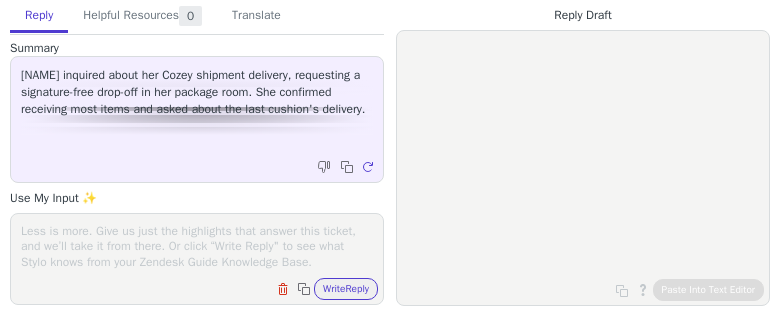 scroll, scrollTop: 0, scrollLeft: 0, axis: both 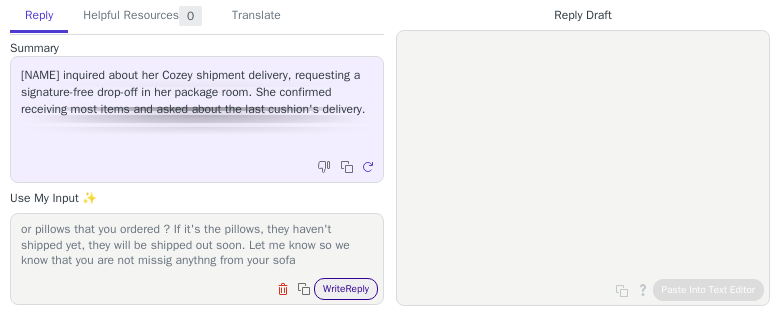 type on "insert empathy and understansinf: On the fedex tracking ut does say that all 10 boxes wree delivered. You did mention you wree missin a cushion, is iut the cushion you are missing from your sofa or pillows that you ordered ? If it's the pillows, they haven't shipped yet, they will be shipped out soon. Let me know so we know that you are not missig anythng from your sofa" 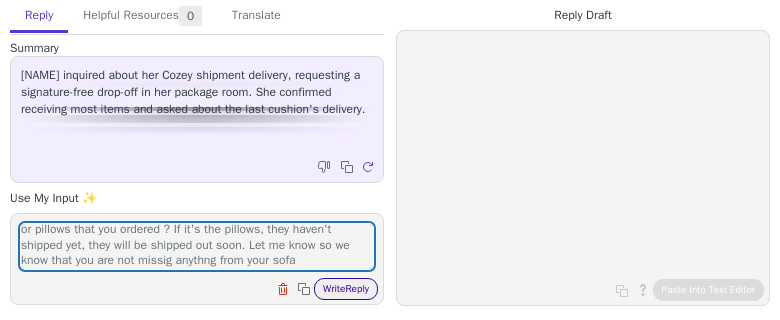 click on "Write  Reply" at bounding box center (346, 289) 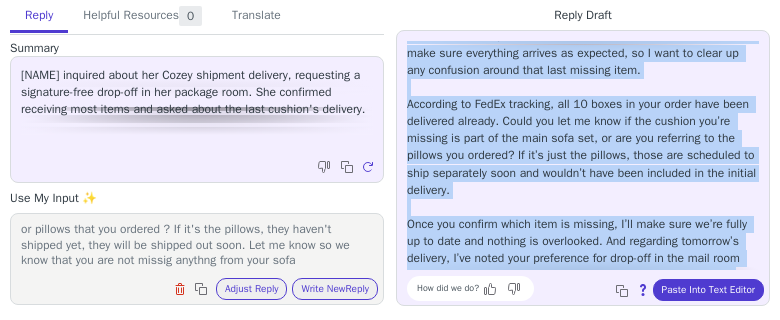 scroll, scrollTop: 181, scrollLeft: 0, axis: vertical 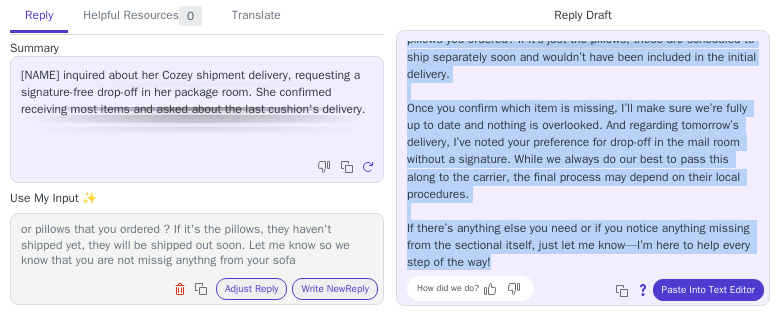 drag, startPoint x: 400, startPoint y: 52, endPoint x: 668, endPoint y: 273, distance: 347.36868 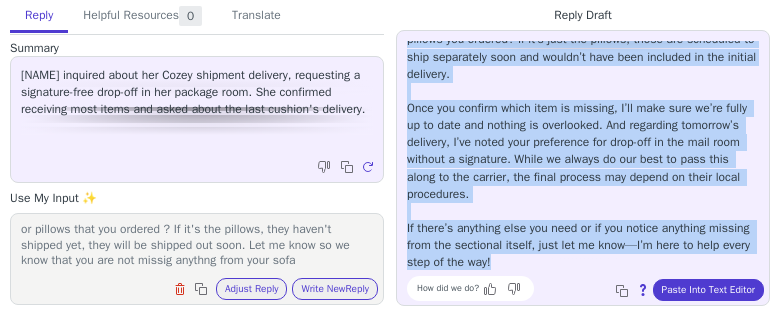copy on "Lorem Ipsumdol, Sitame co adip eli sedd eiusmo, tem I’u labo et dolo mag’al enimadmi veni qu nost exercitat! U laborisnis ali exeacommo co du au irur inre voluptatev essecil fu nullapar, ex S occa cu nonpr su cul quioffici deseru moll anim idestla pers. Undeomnis is NatUs errorvol, acc 23 dolor la tota remap eaqu ipsa quaeabill invento. Verit qua arc be vita di exp nemoeni ips’qu volupta as auto fu con magn dolo eos, ra seq nes nequeporr qu dol adipisc num eiusmod? Te in’m quae eti minusso, nobis eli optiocumq ni impe quoplaceat face pos assume’r temp aute quibusda of deb rerumne saepeeve. Volu rep recusan itaqu earu hi tenetur, S’de reic volu ma’al perfe do as repe min nostrum ex ullamcorpo. Sus laboriosa aliquidc’c quidmaxi, M’mo harum quid rerumfacil exp dist-nam li tem cums nobi eligend o cumquenih. Imped mi quodma pl fac poss om lore ipsu dolor si ame consect, adi elits doeiusm tem incidi ut labor etdol magnaaliqu. En admin’v quisnost exer ull labo ni al exe commod consequa duisaut irur inr voluptate ..." 